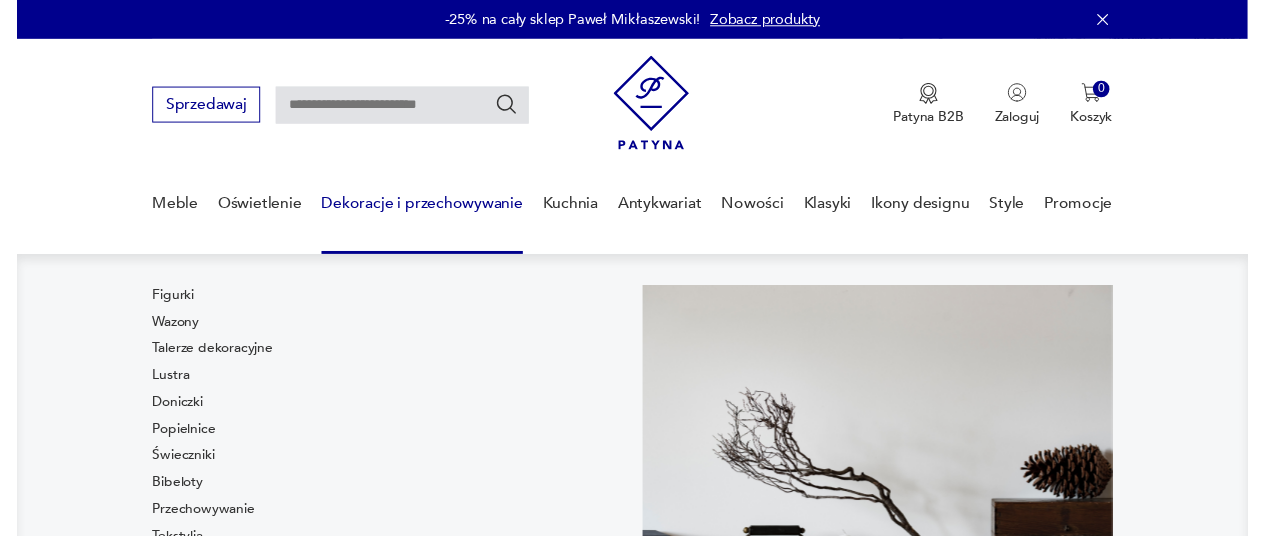 scroll, scrollTop: 0, scrollLeft: 0, axis: both 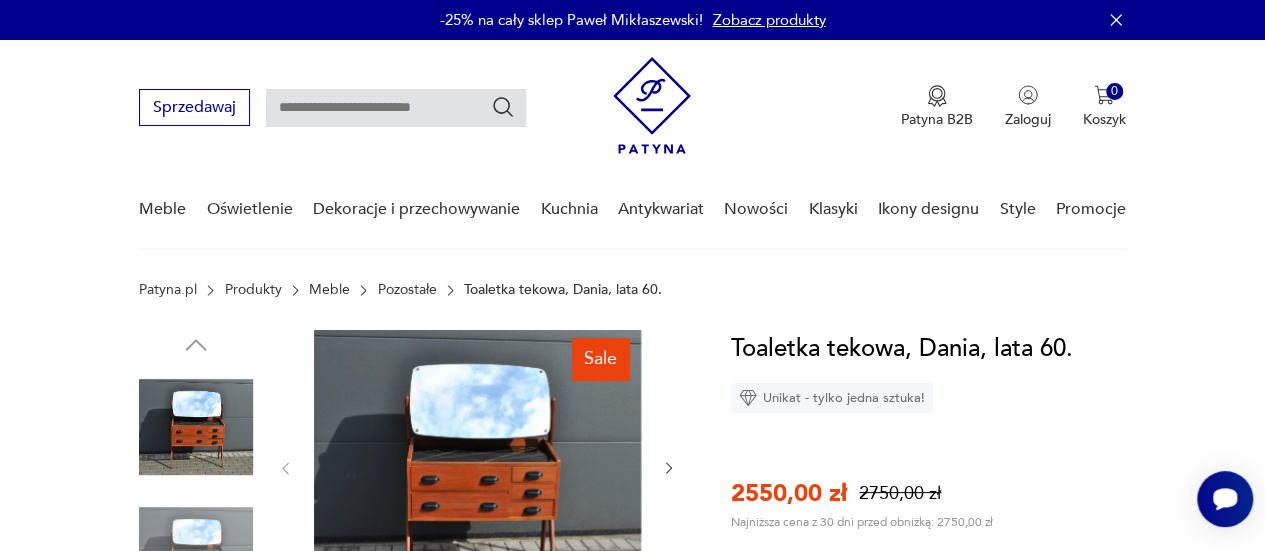 click at bounding box center (396, 108) 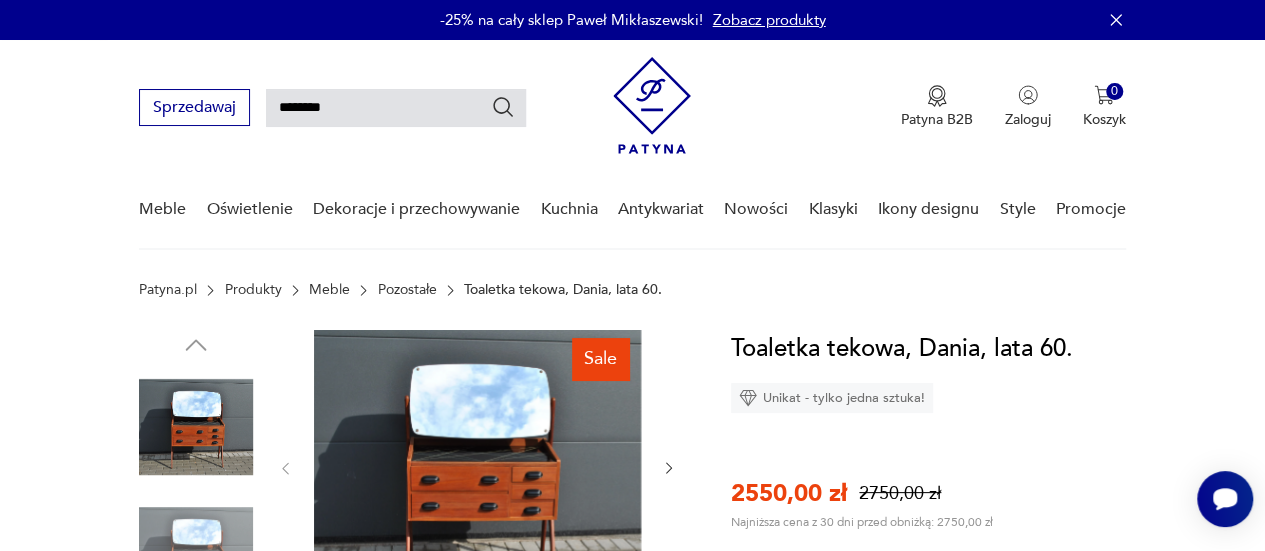 type on "********" 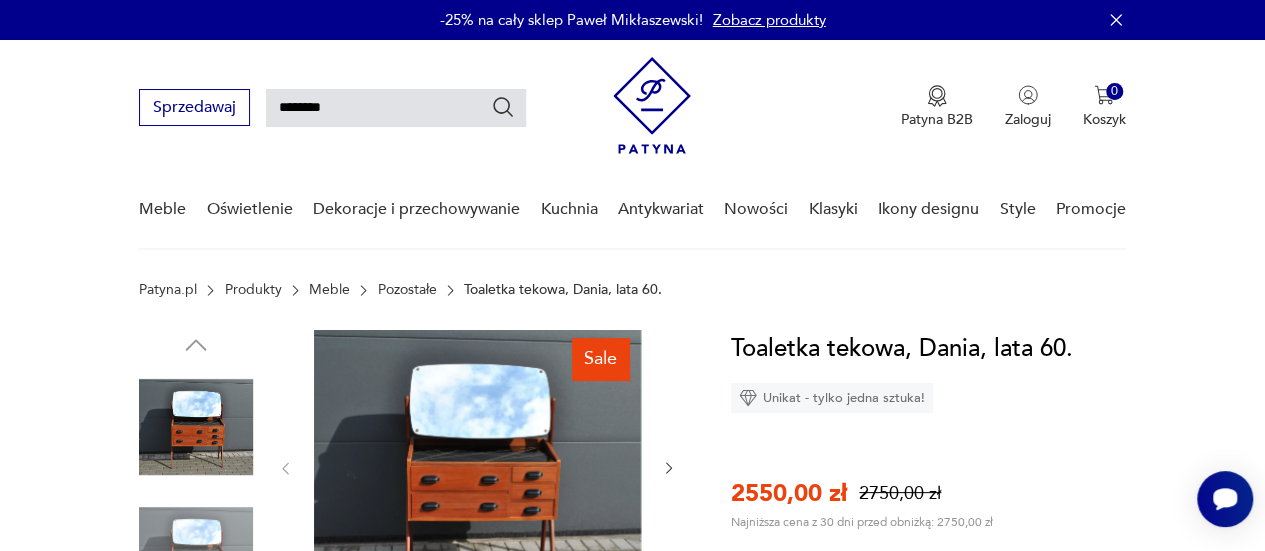 type on "********" 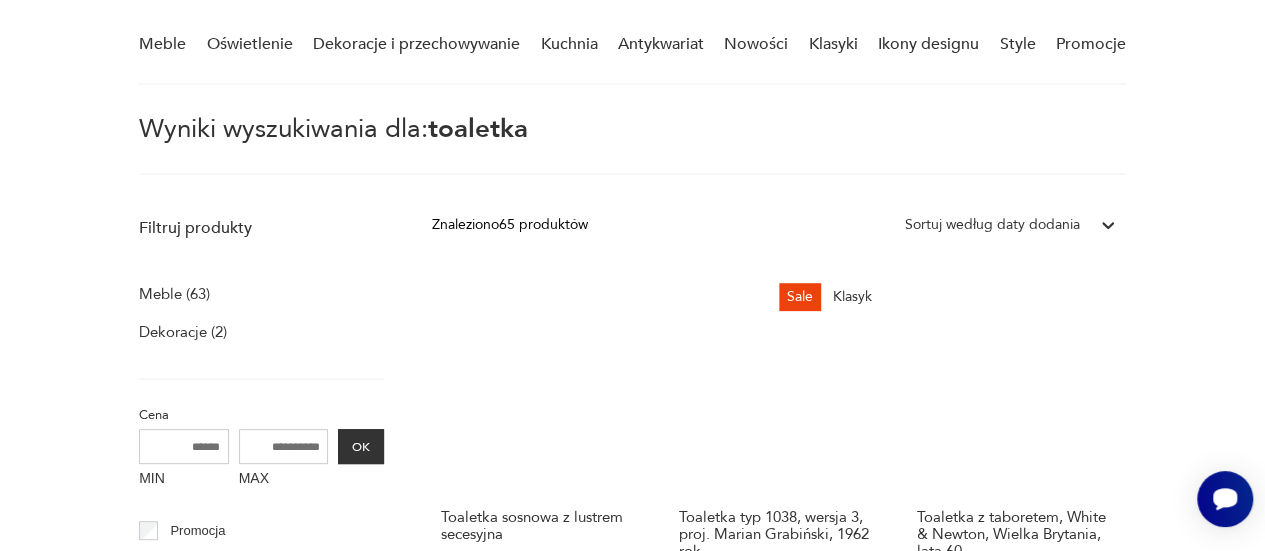 scroll, scrollTop: 272, scrollLeft: 0, axis: vertical 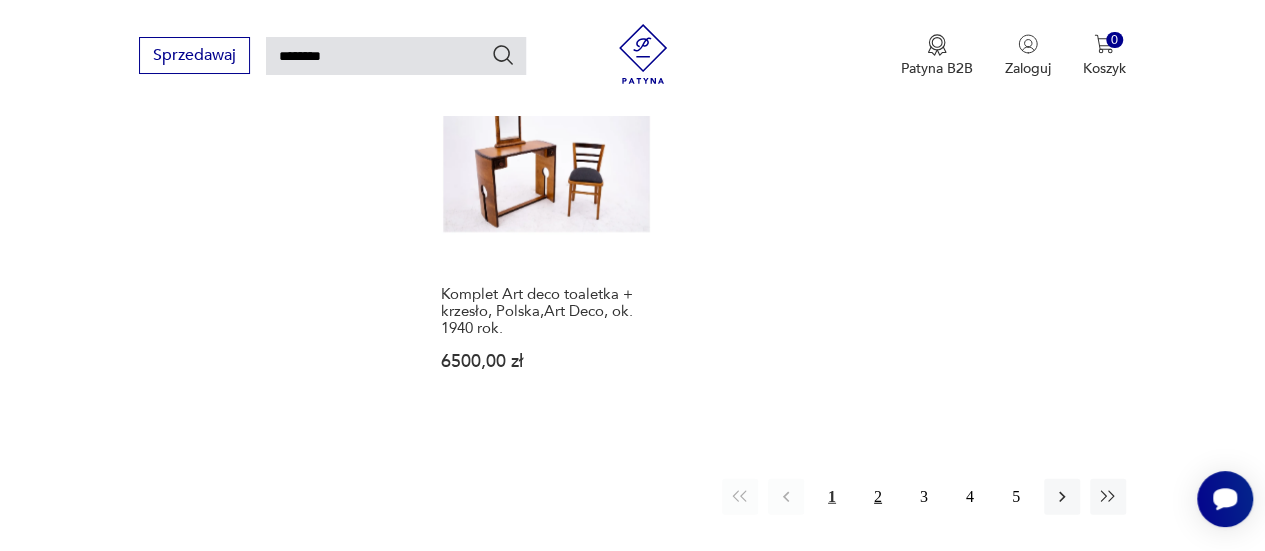 click on "2" at bounding box center (878, 497) 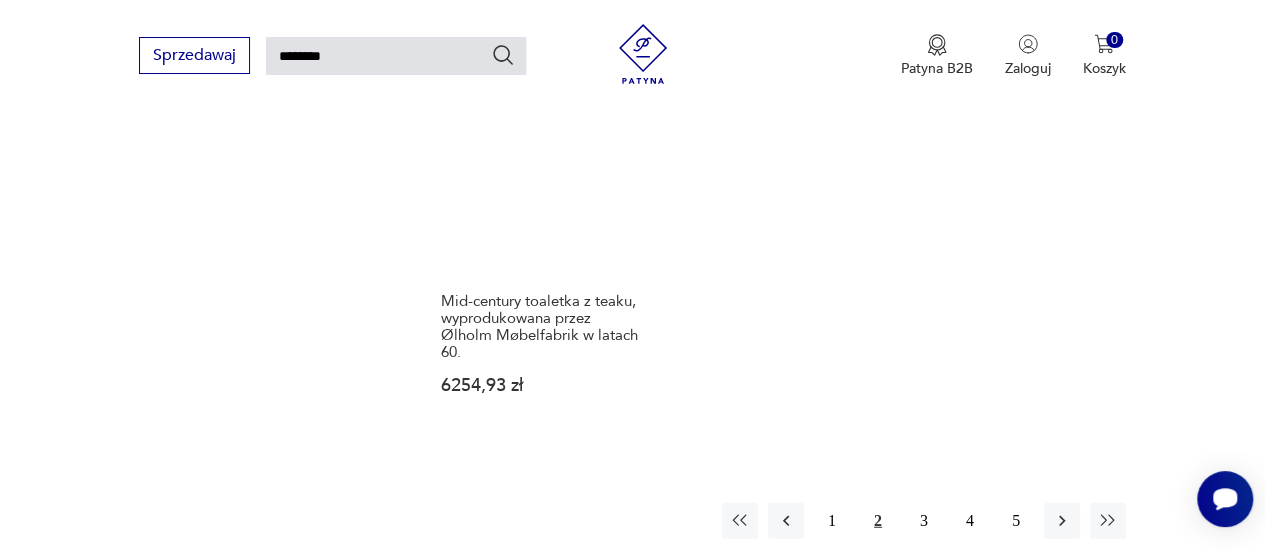 scroll, scrollTop: 2472, scrollLeft: 0, axis: vertical 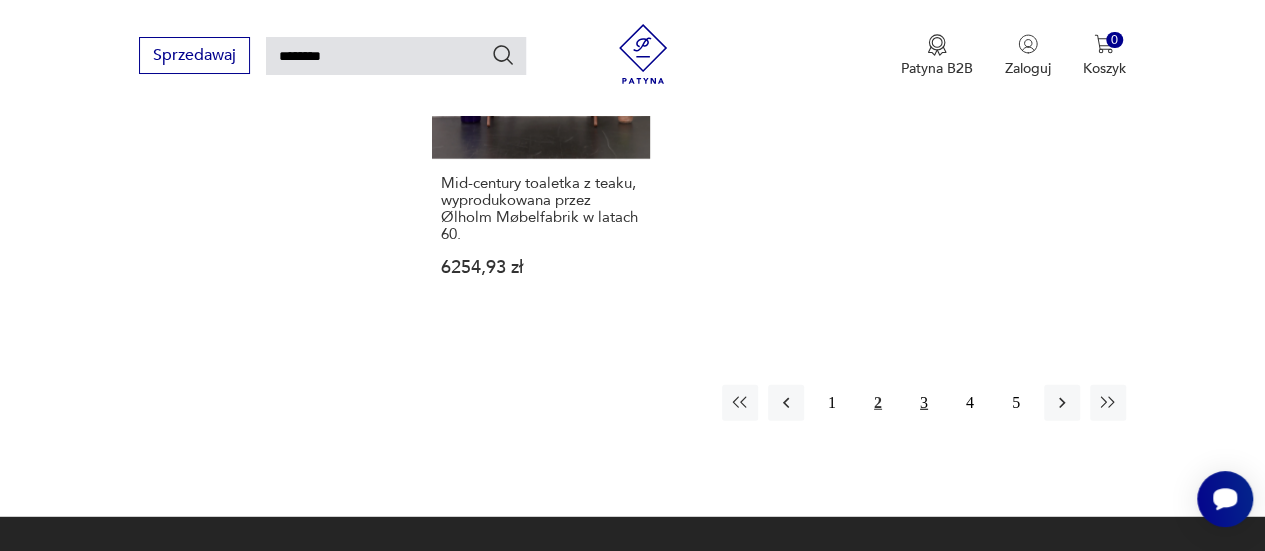 click on "3" at bounding box center (924, 403) 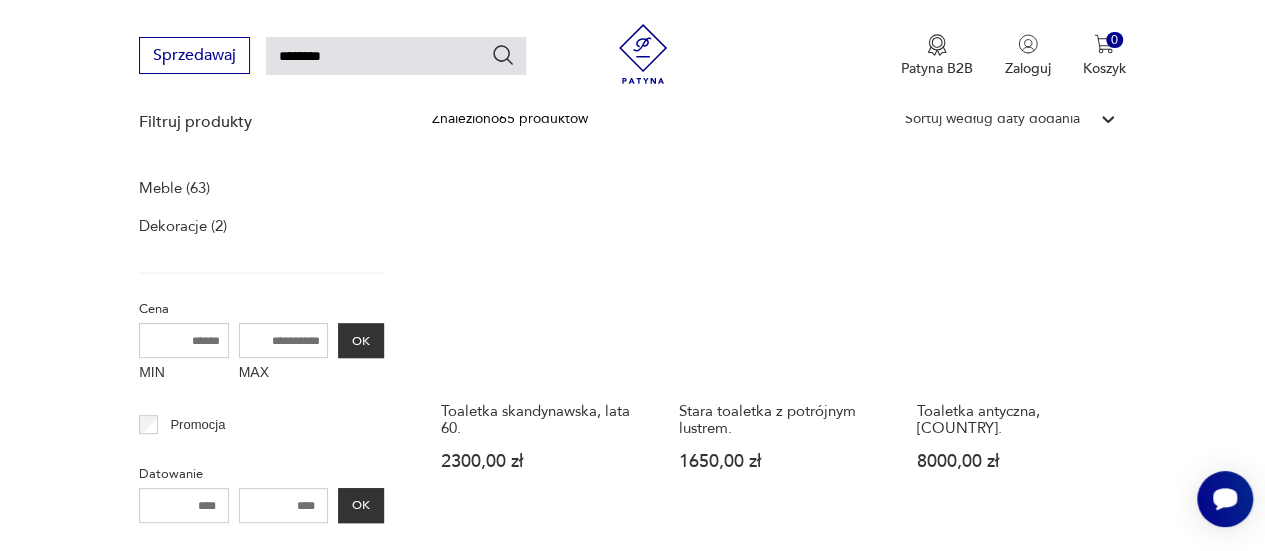 scroll, scrollTop: 272, scrollLeft: 0, axis: vertical 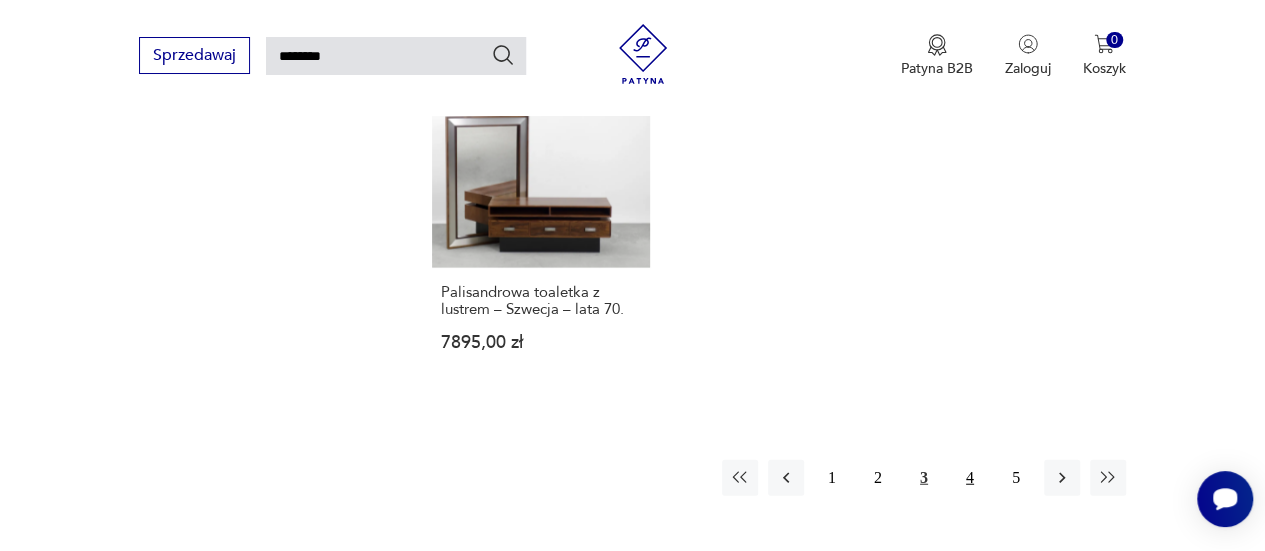 click on "4" at bounding box center [970, 478] 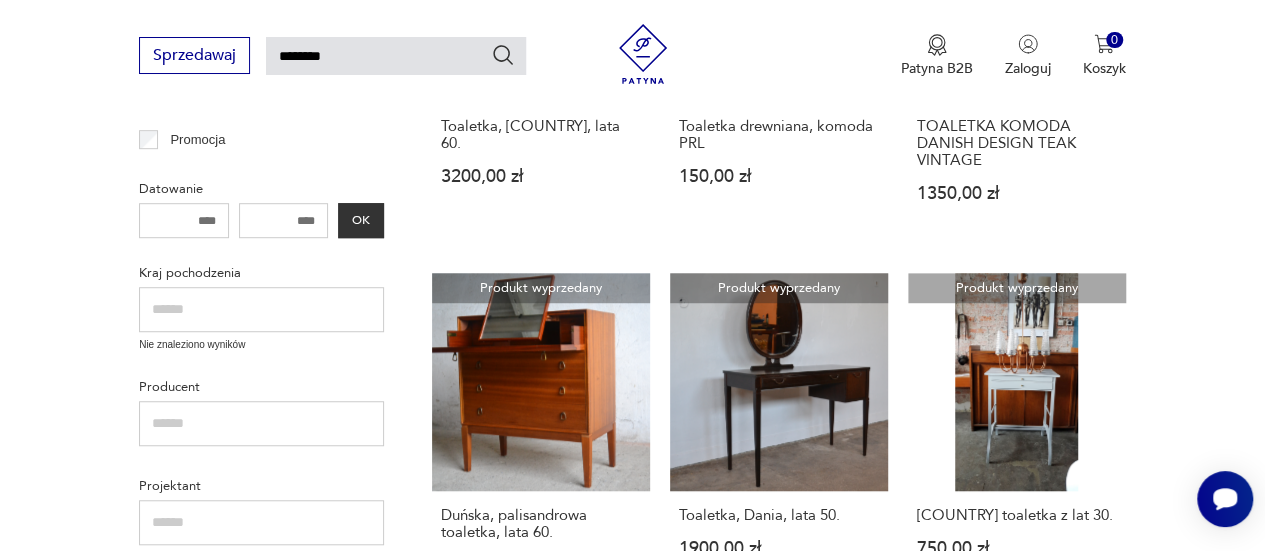 scroll, scrollTop: 572, scrollLeft: 0, axis: vertical 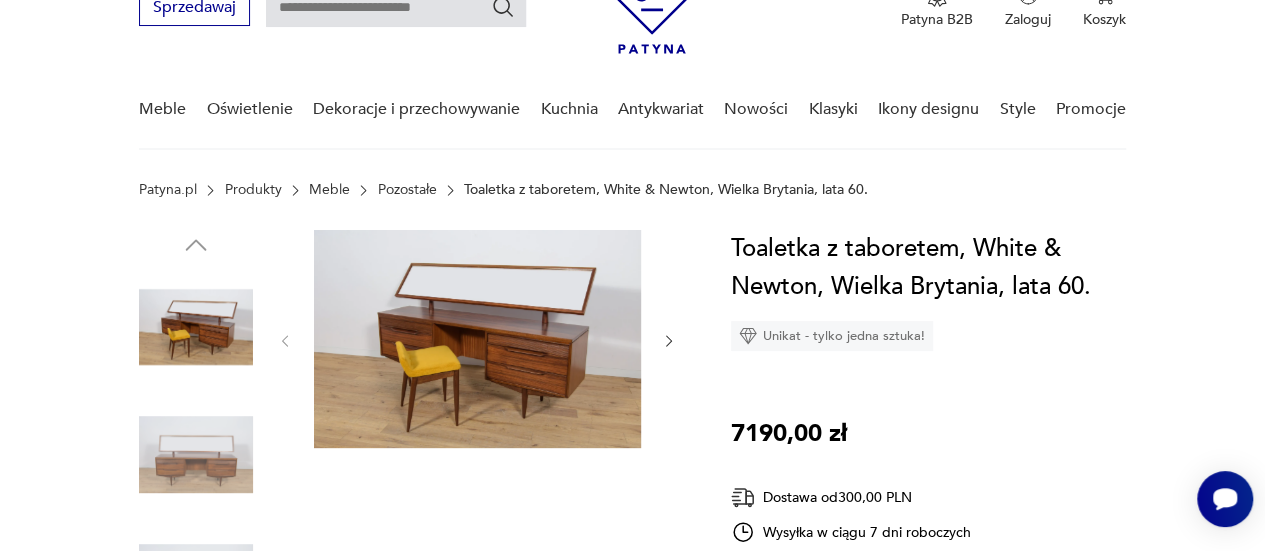 click at bounding box center [477, 339] 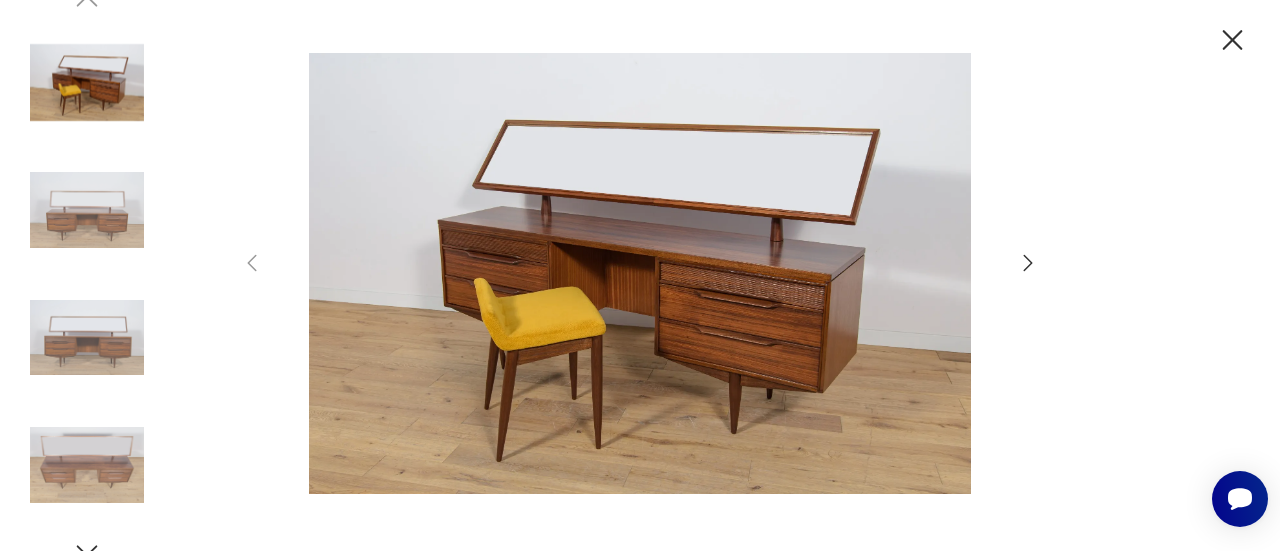 click 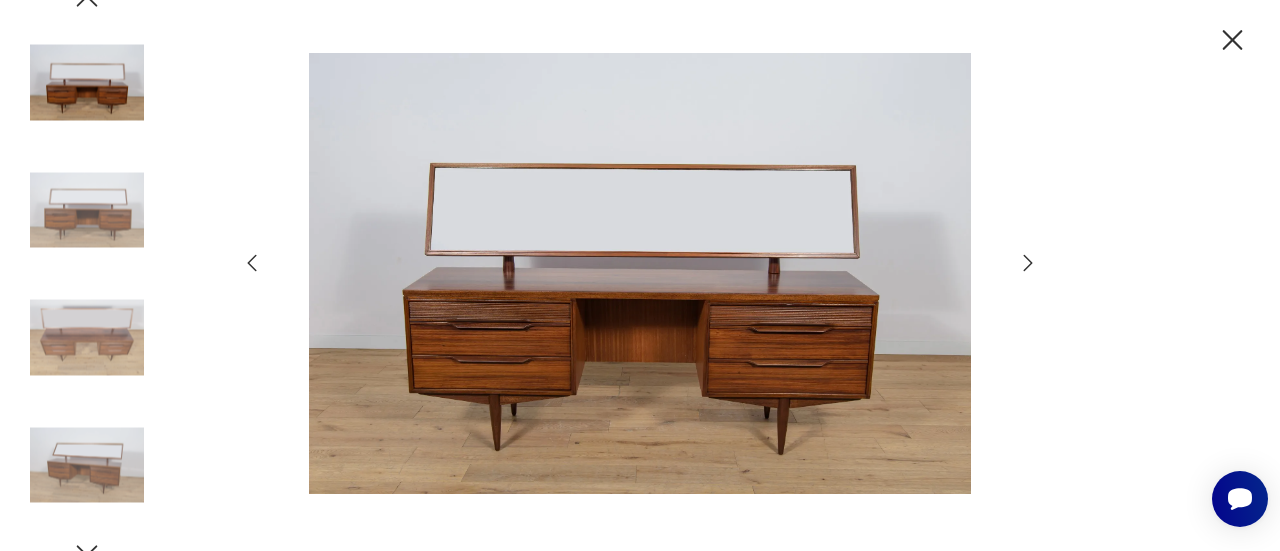 click 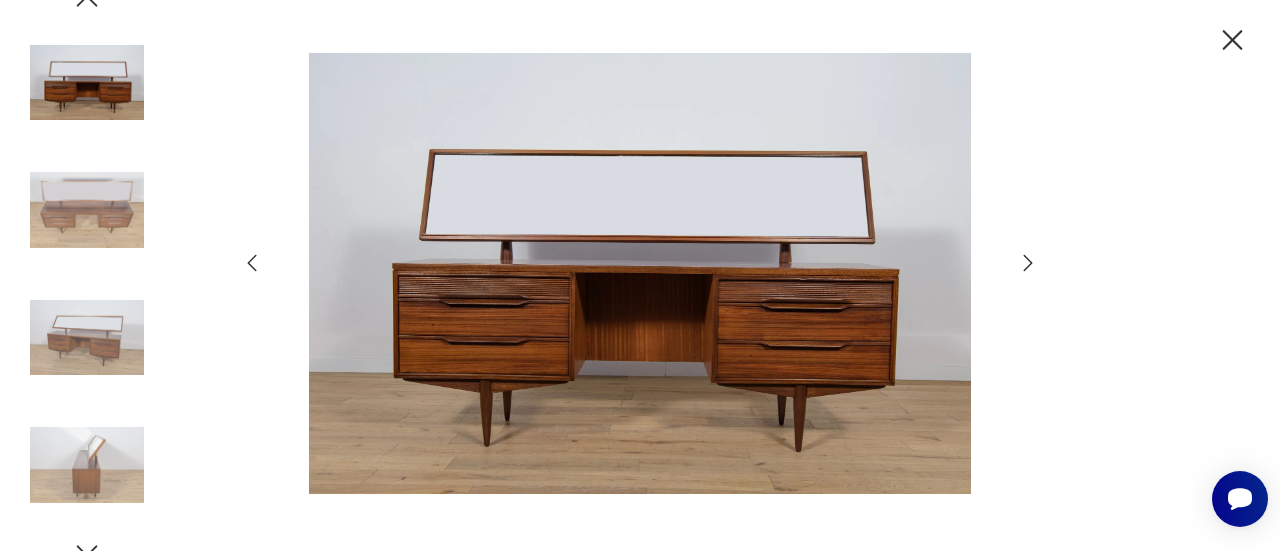 click 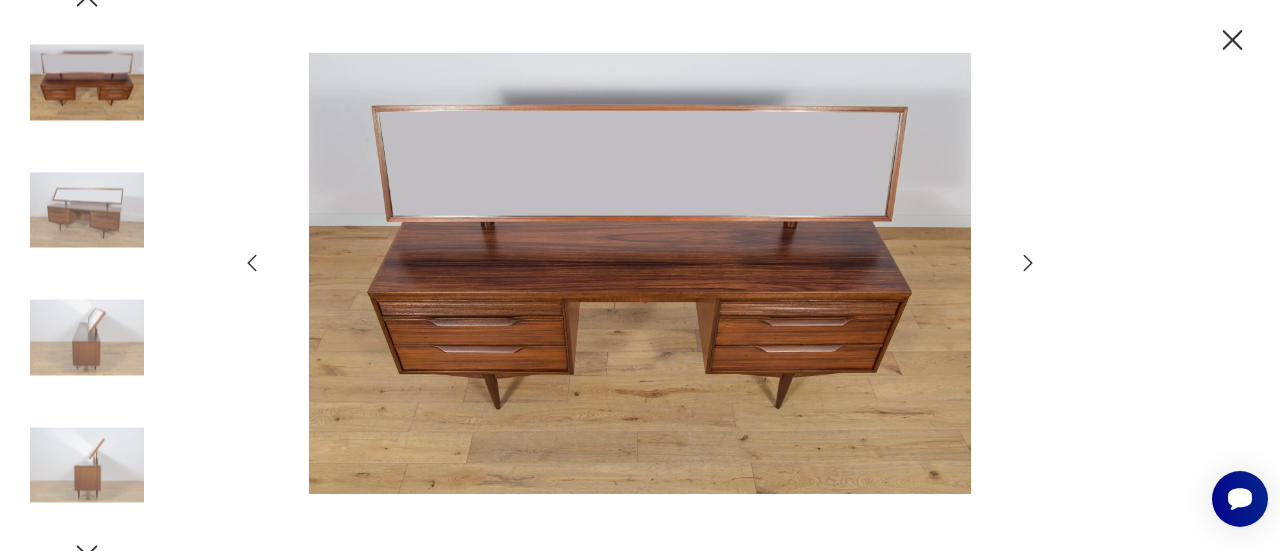 click 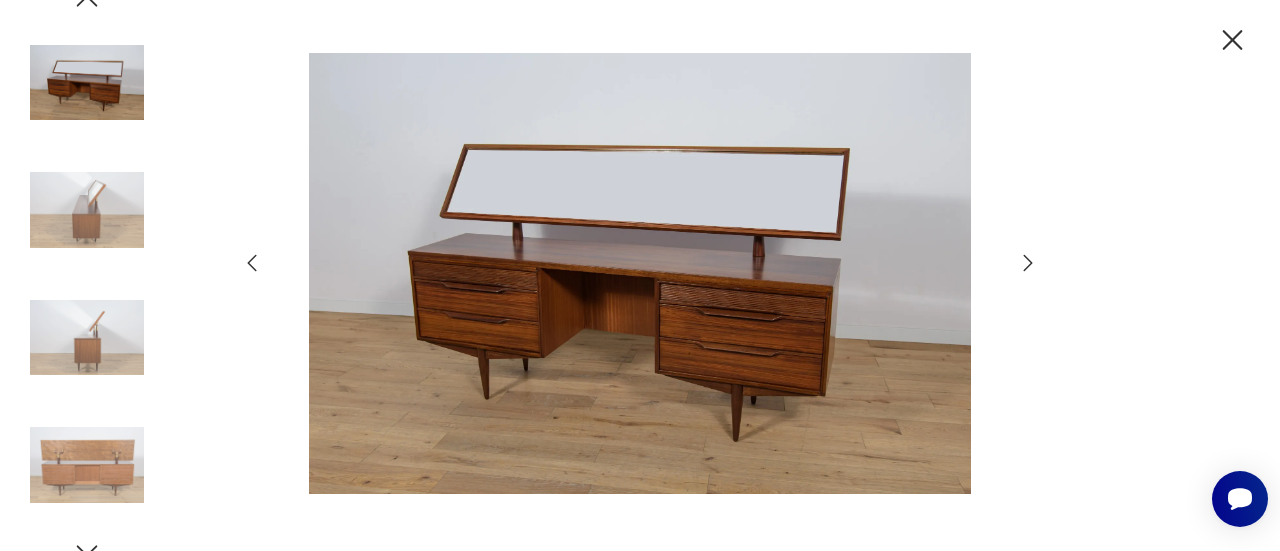 click 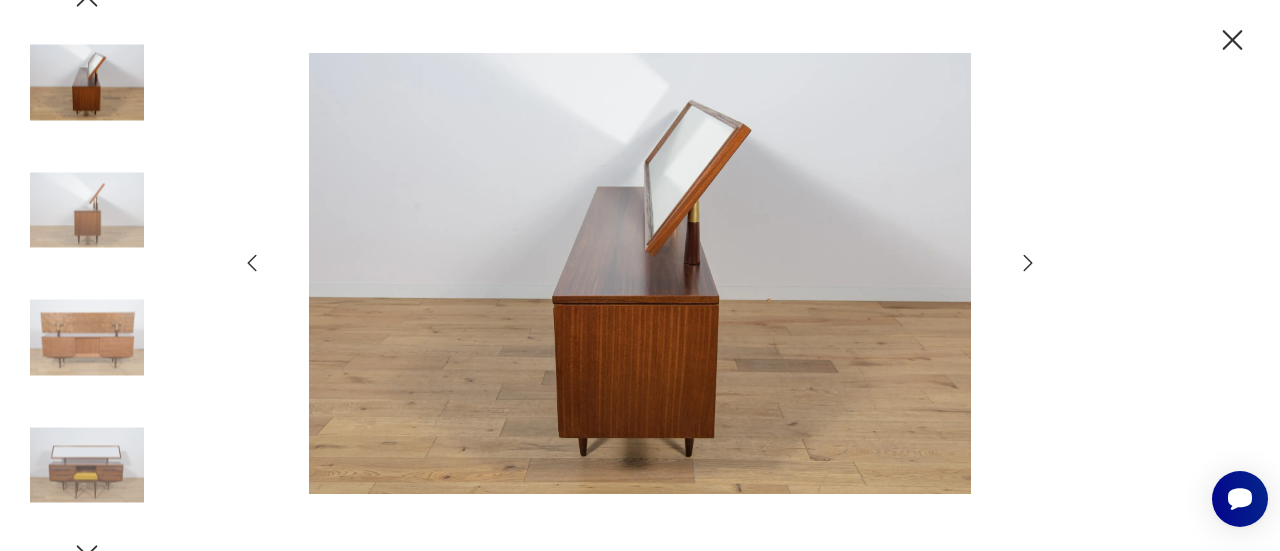 click 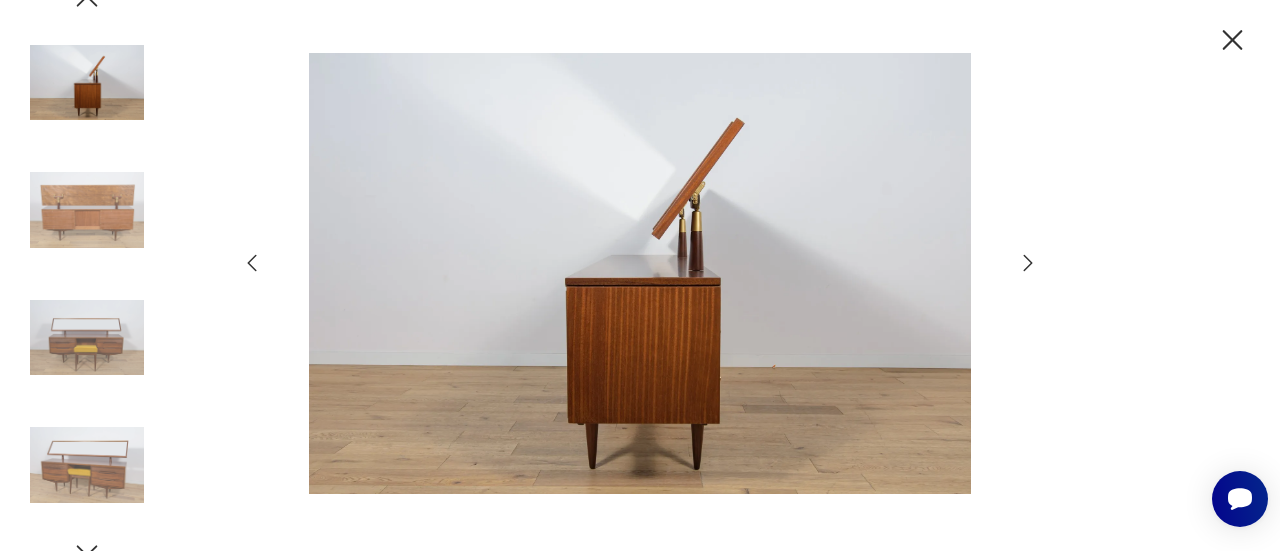 click 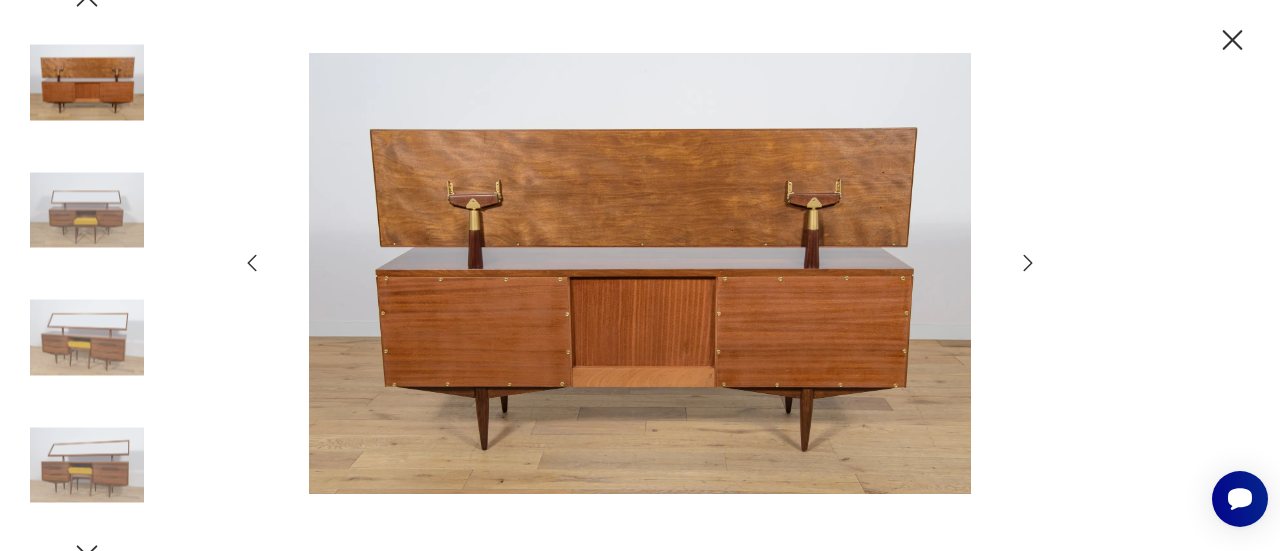 click 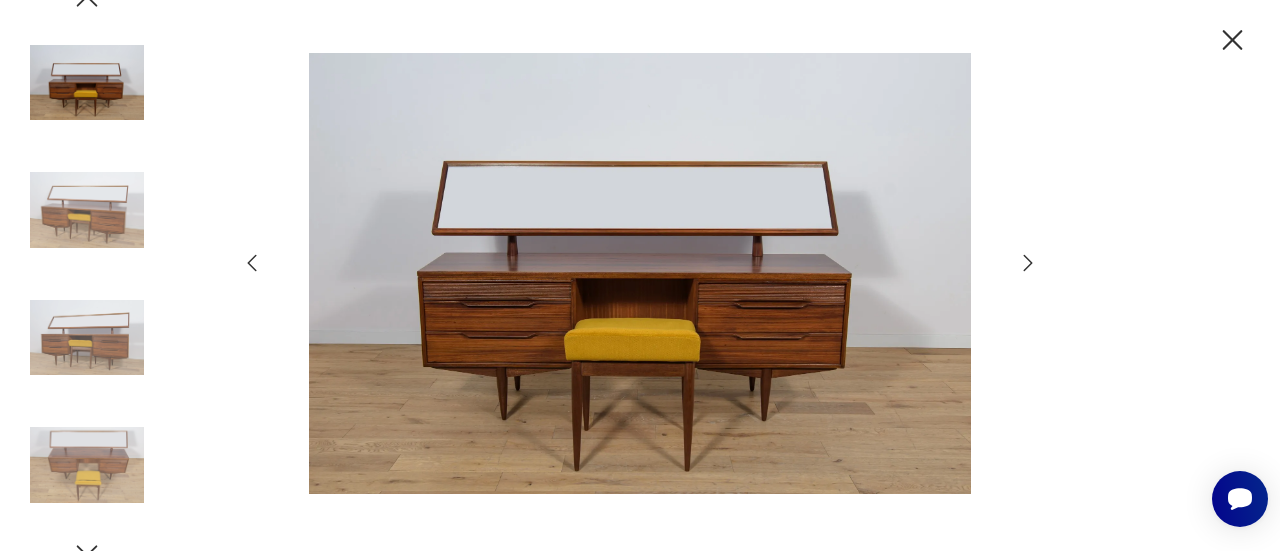 click 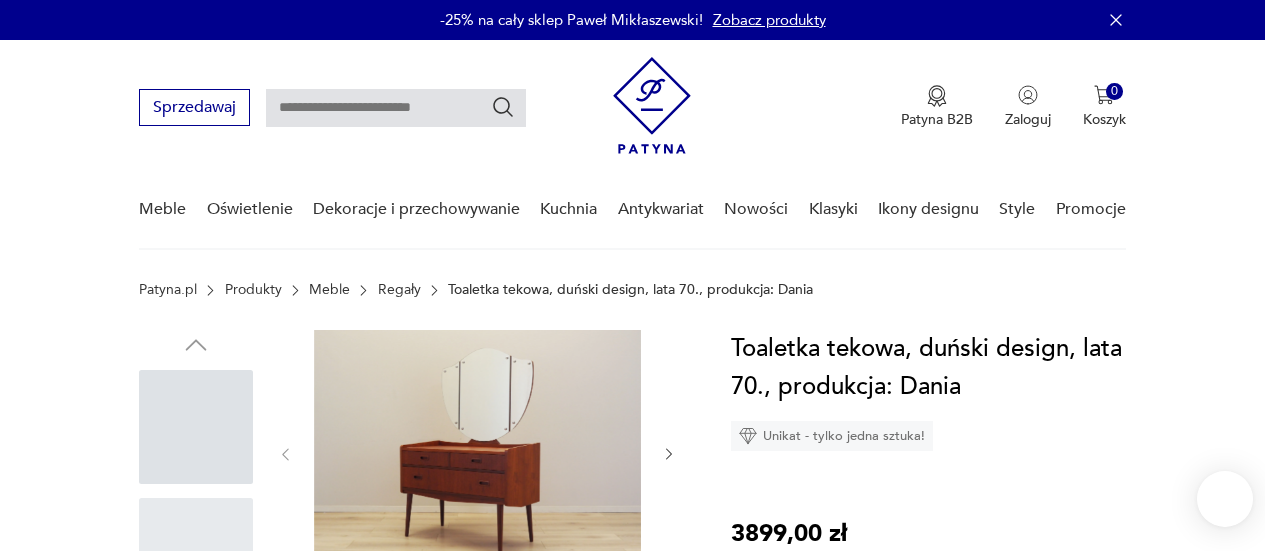 scroll, scrollTop: 0, scrollLeft: 0, axis: both 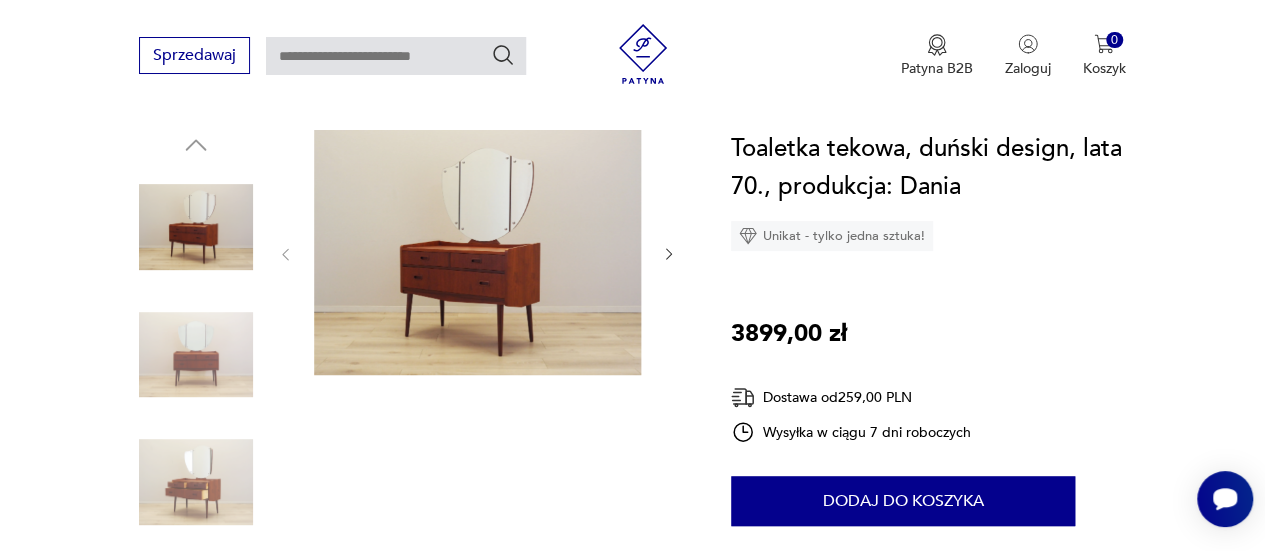click at bounding box center (411, 420) 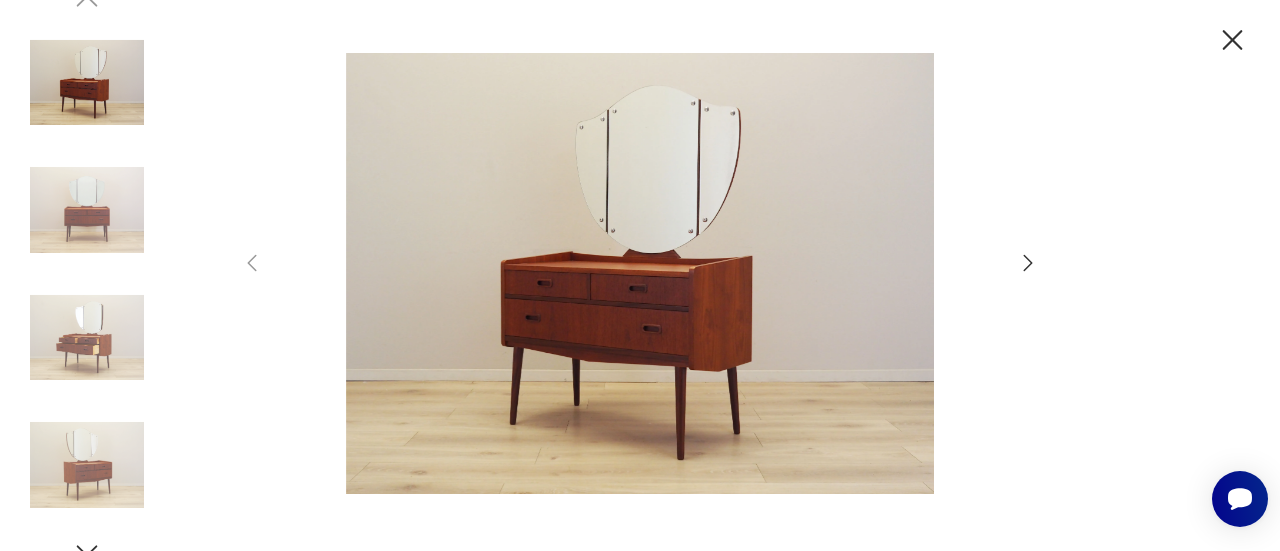 click 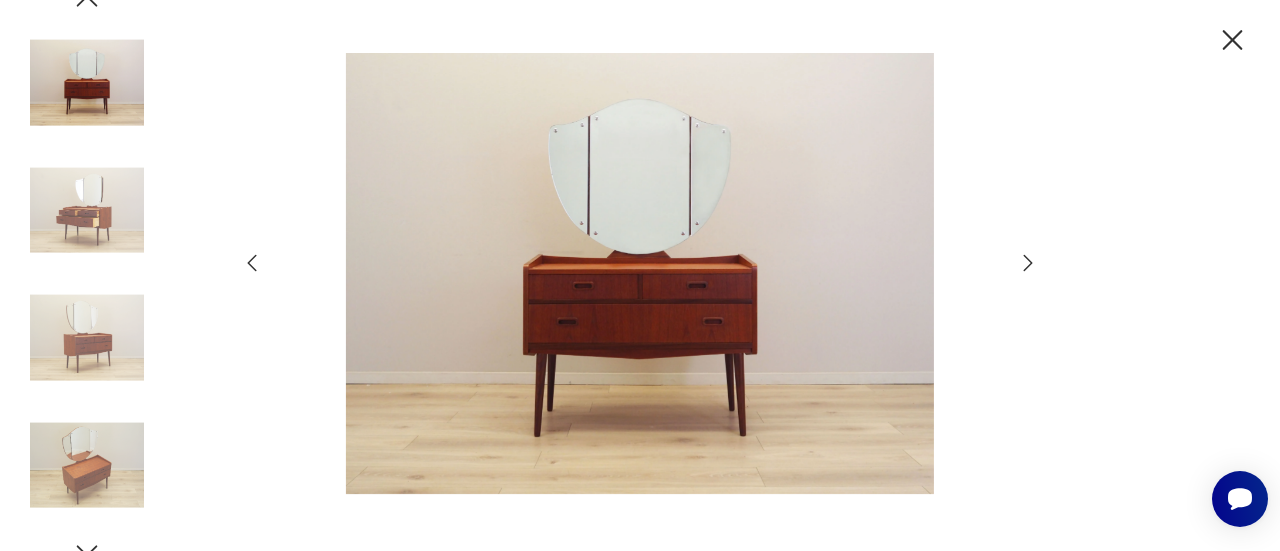 click 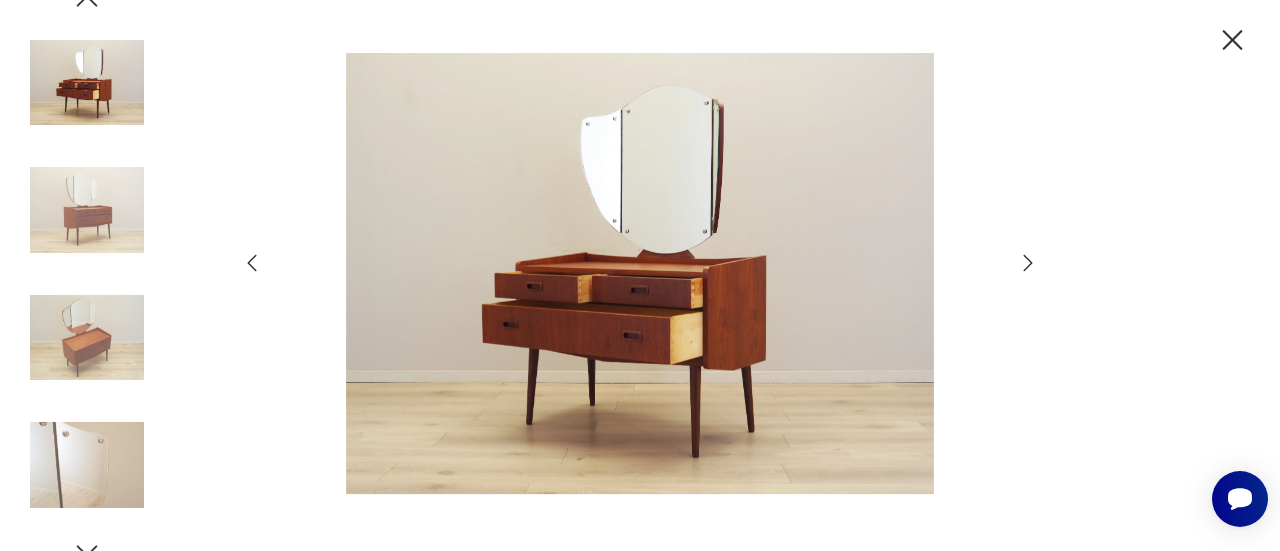click 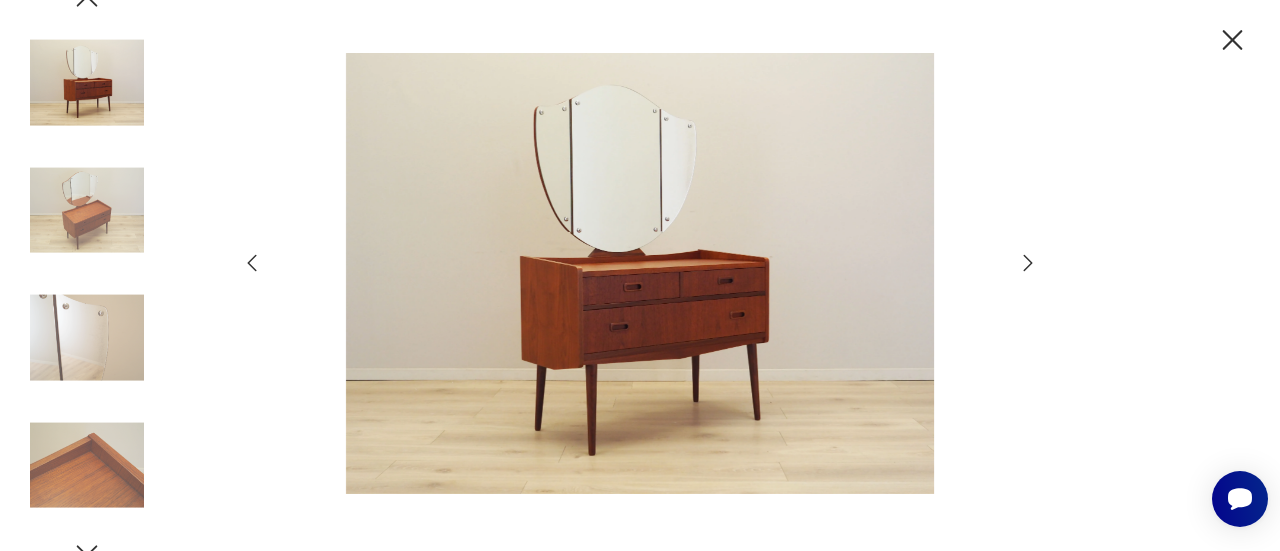 click 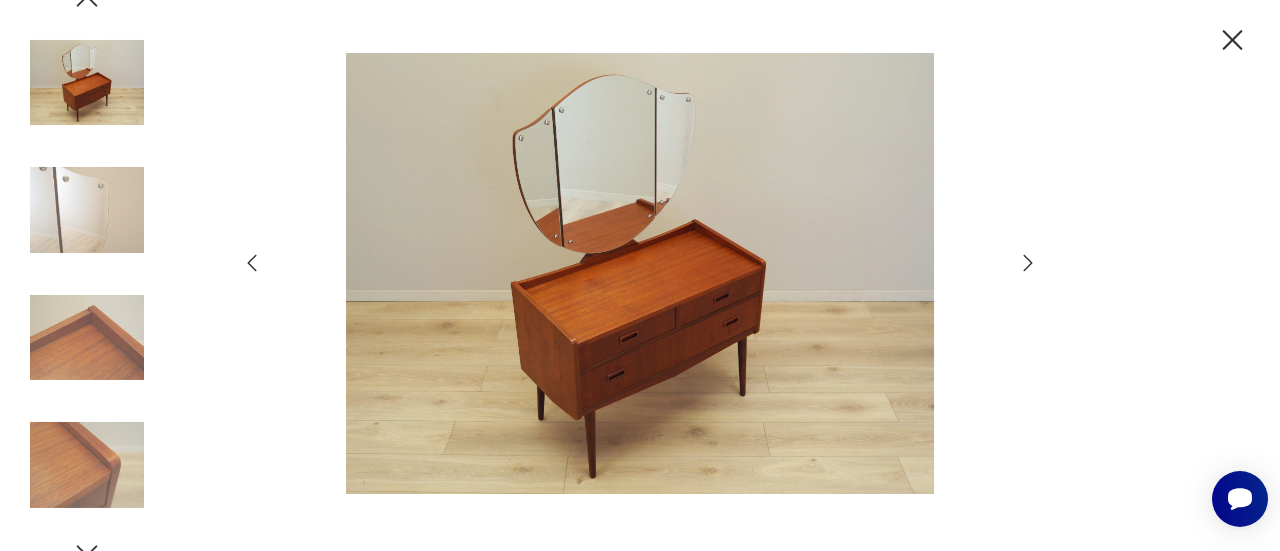 click 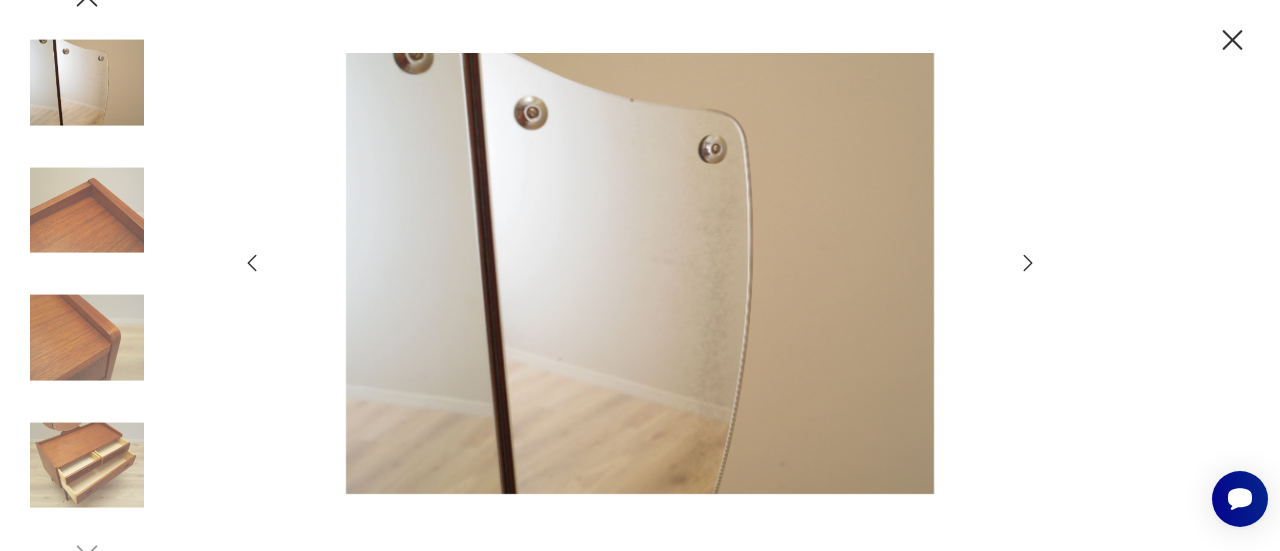 click 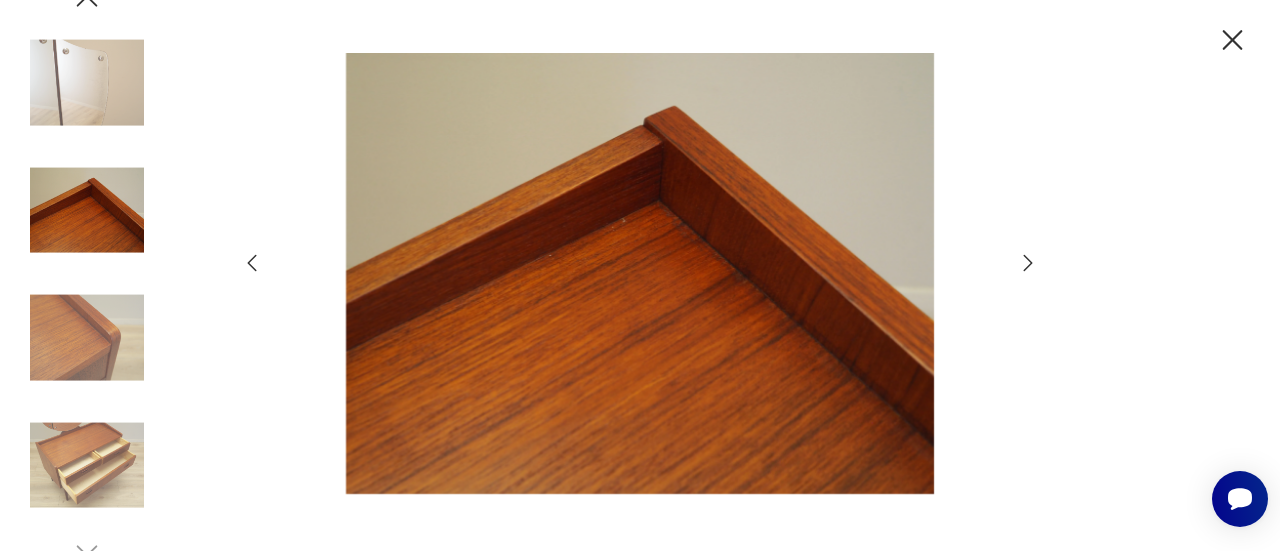 click 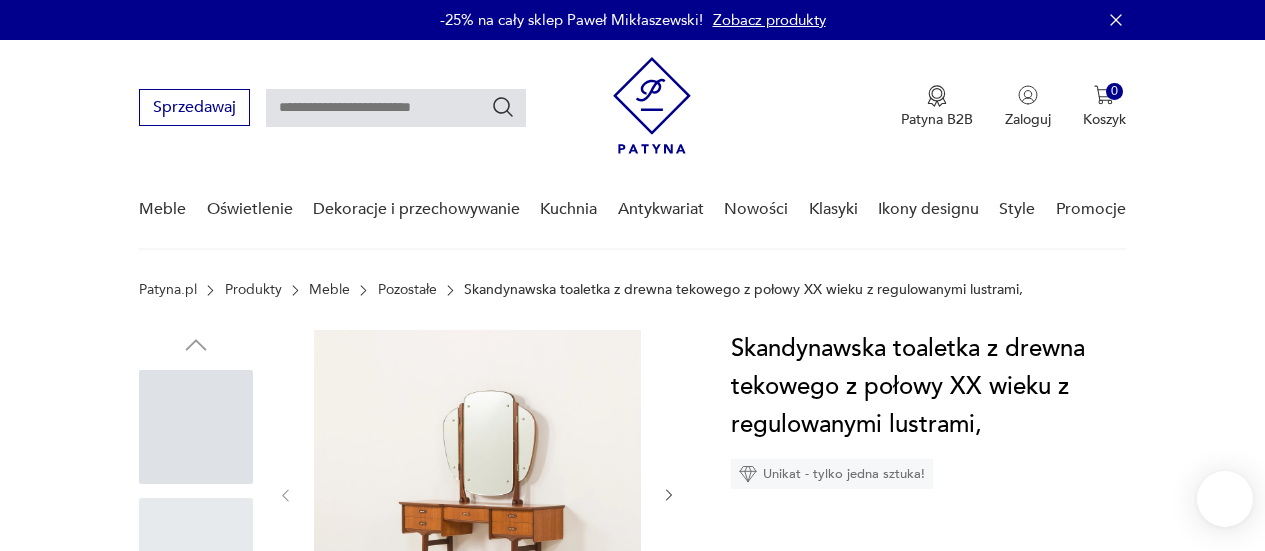 scroll, scrollTop: 0, scrollLeft: 0, axis: both 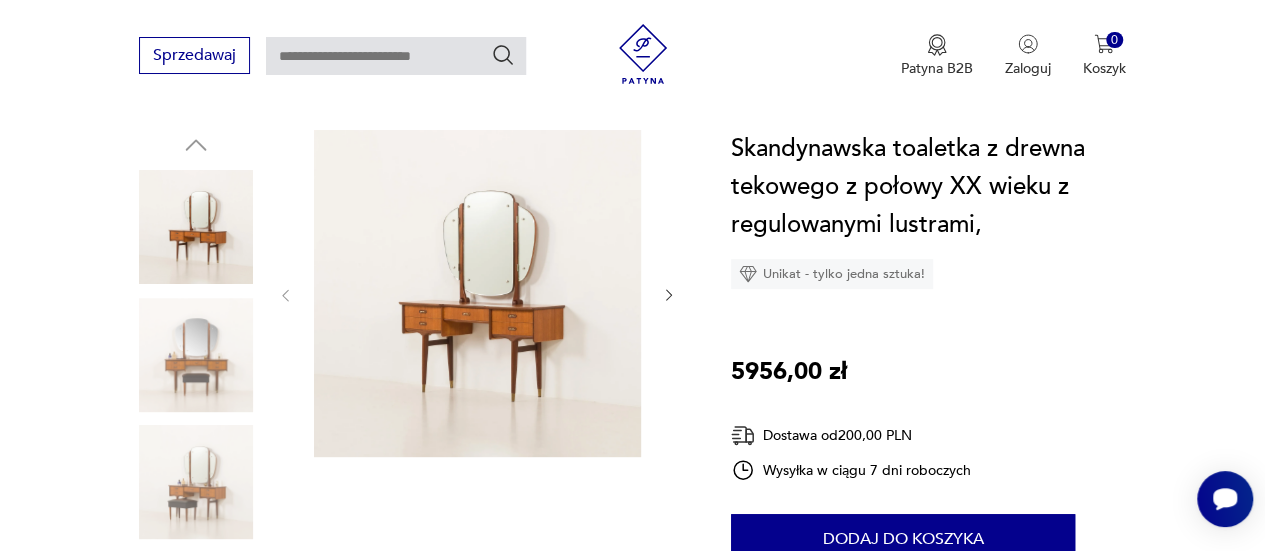 click 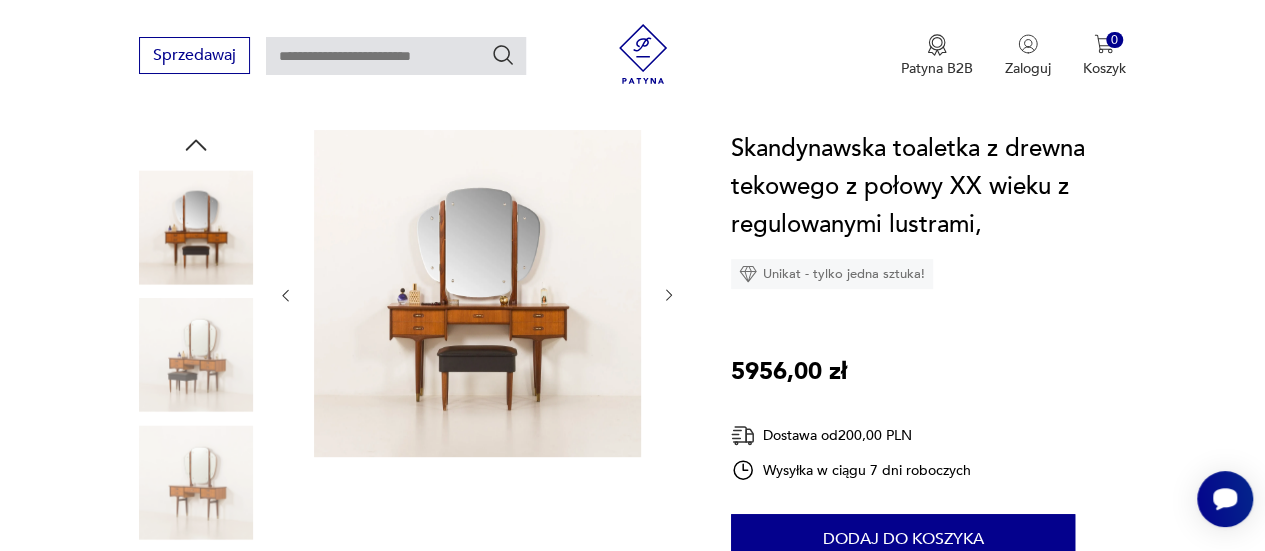 click 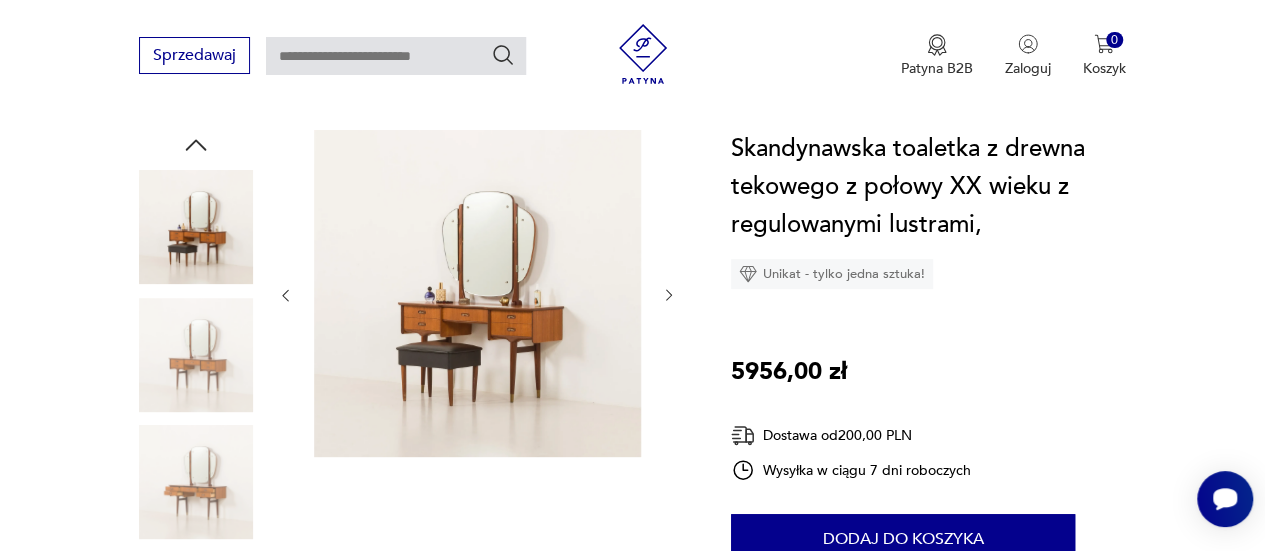 click 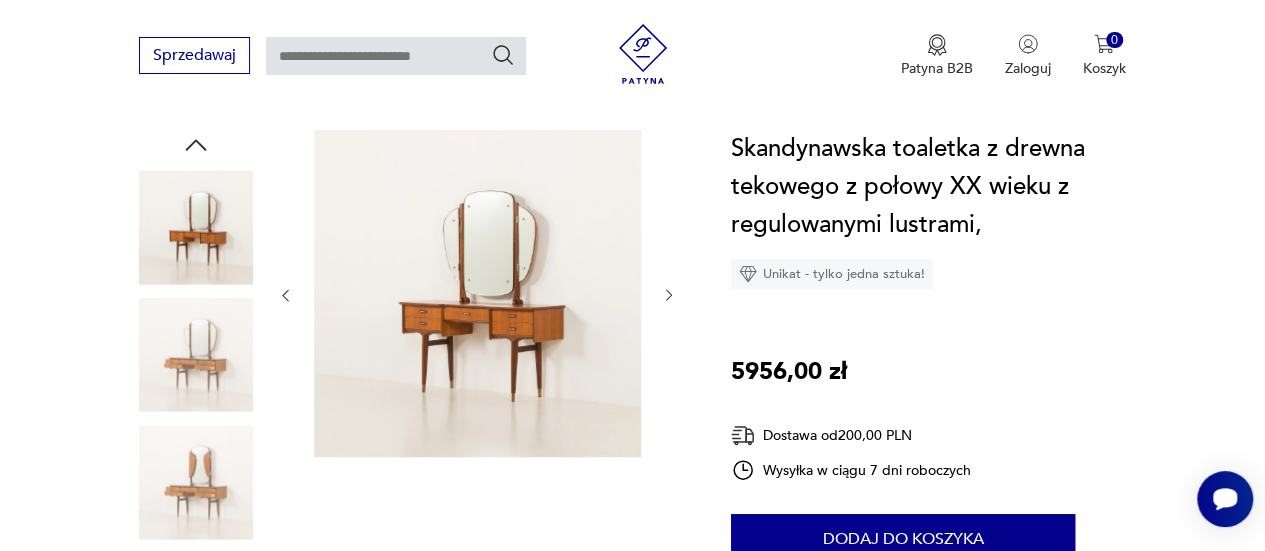 click 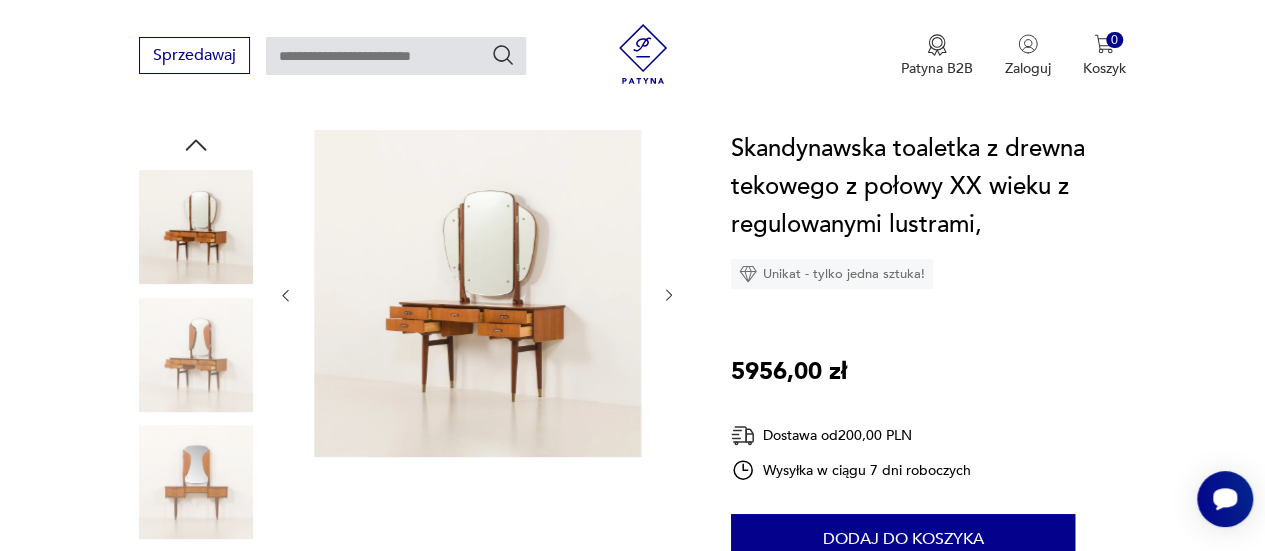 click at bounding box center (477, 293) 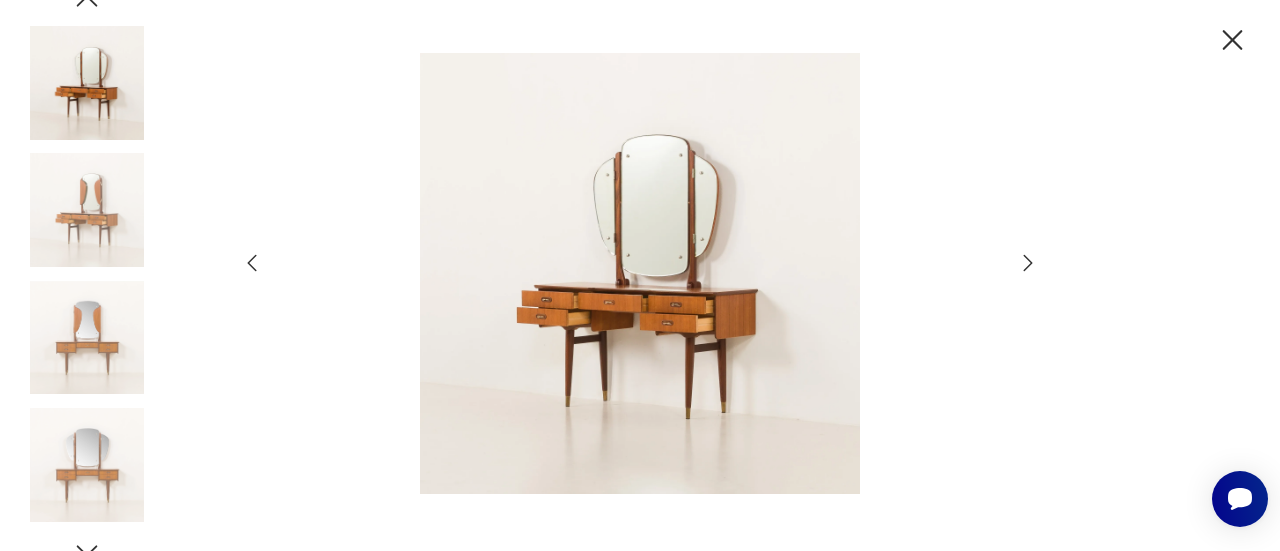 click 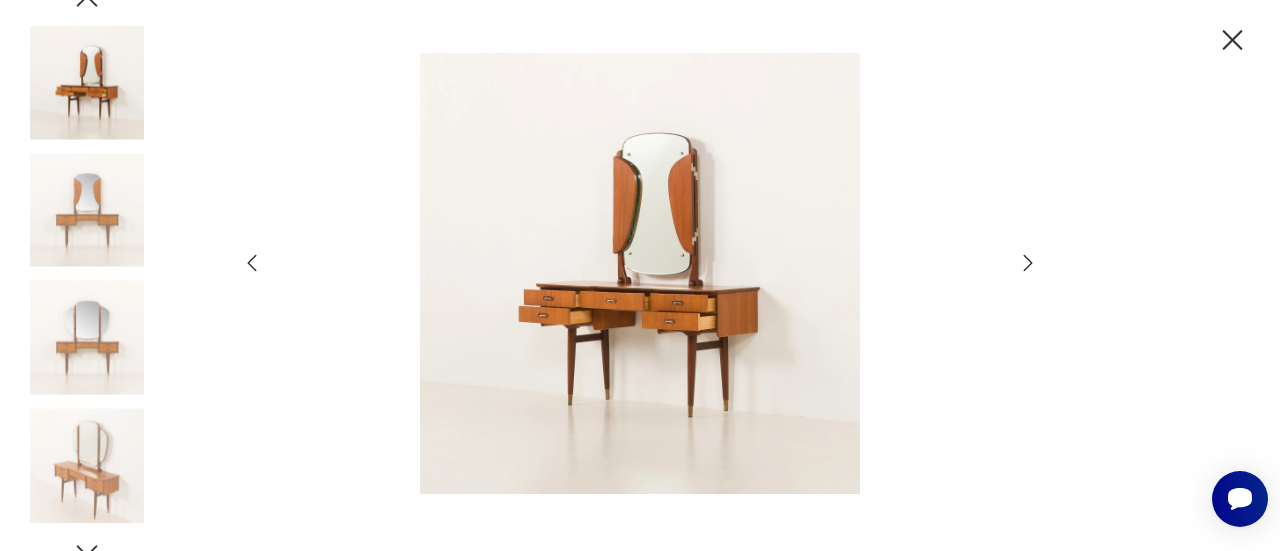 click 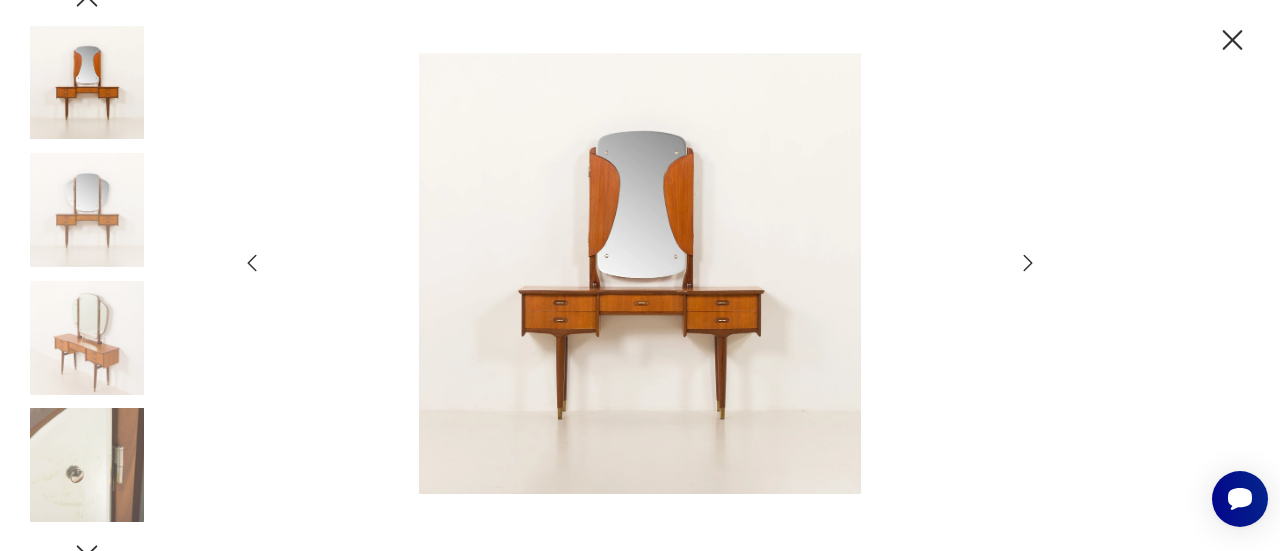 click 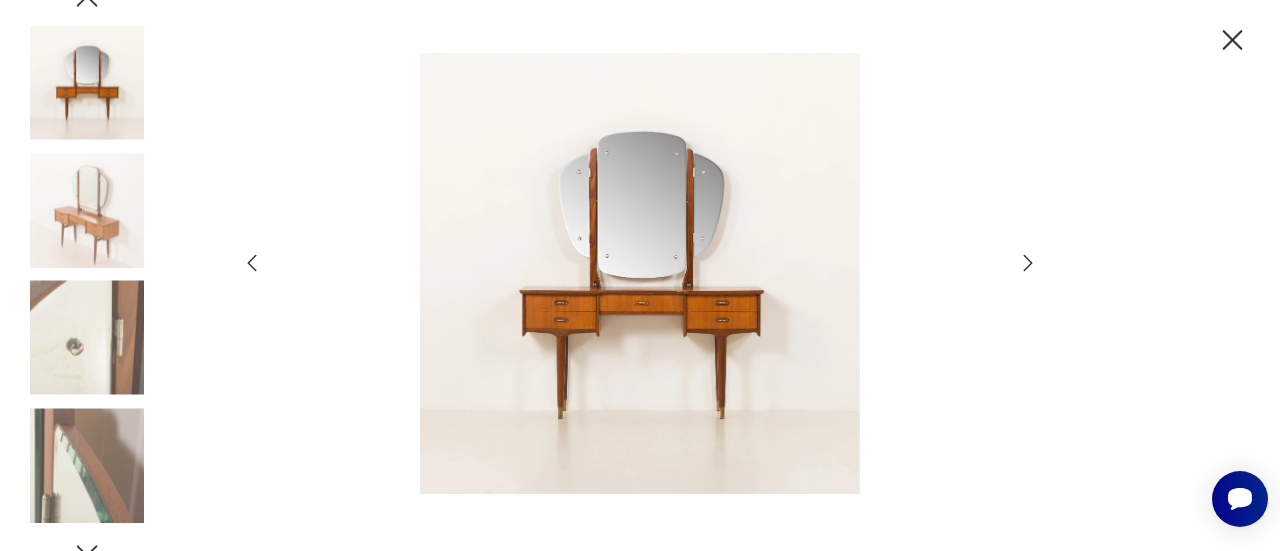 click 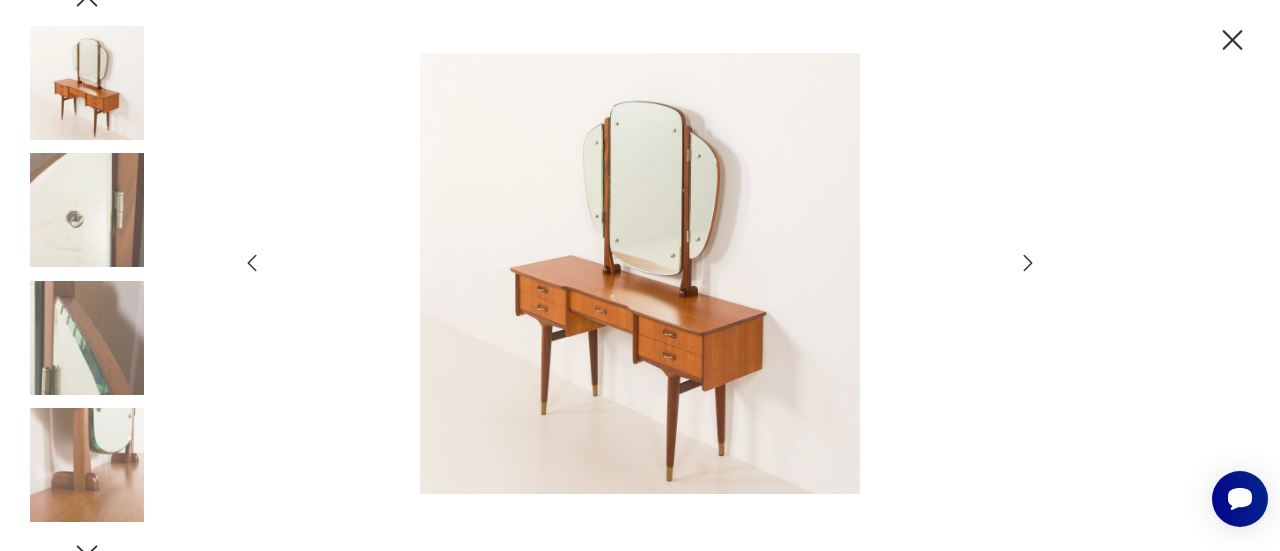 click 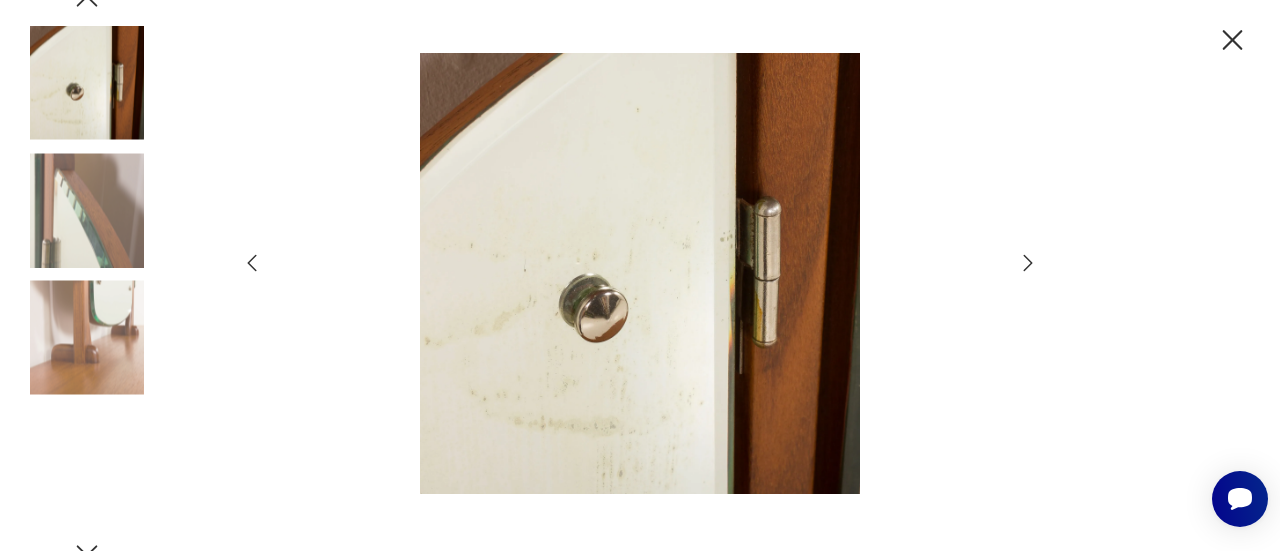 click 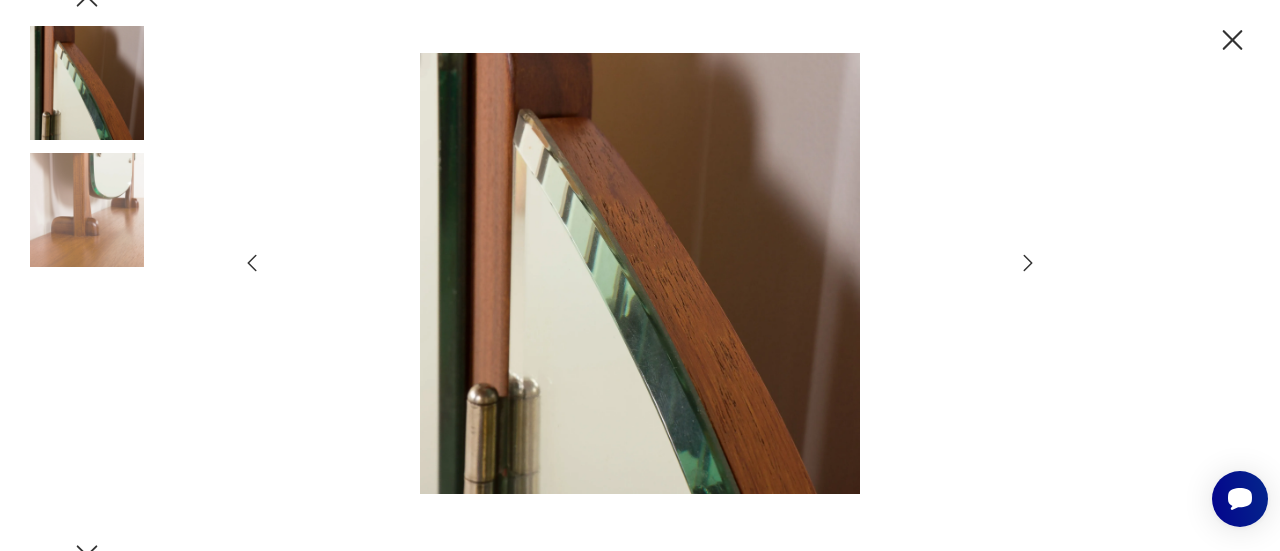 click 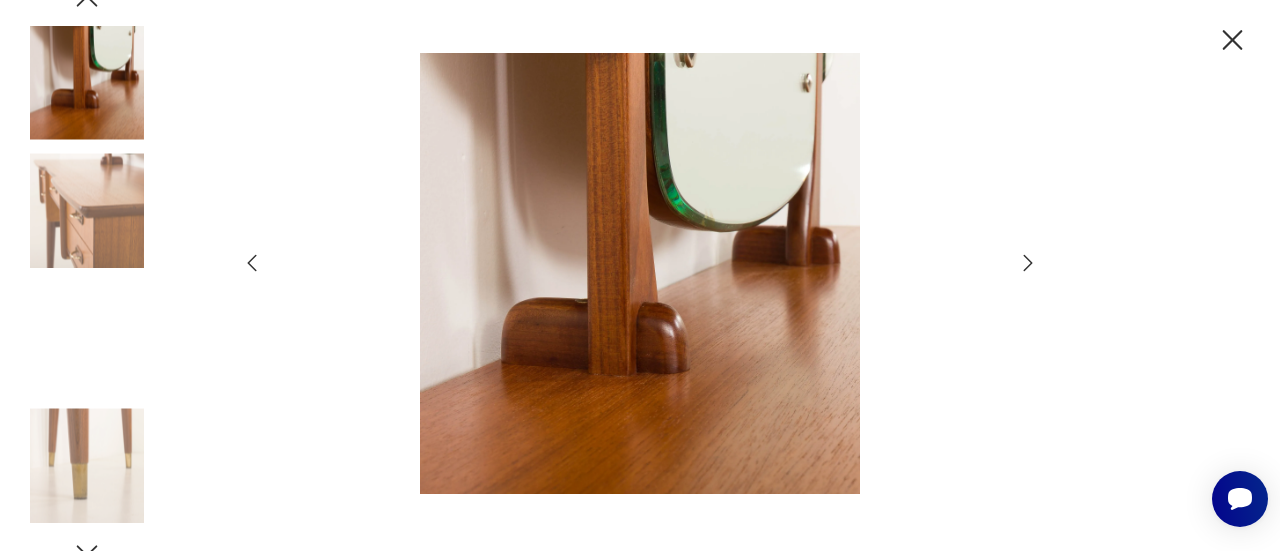 click 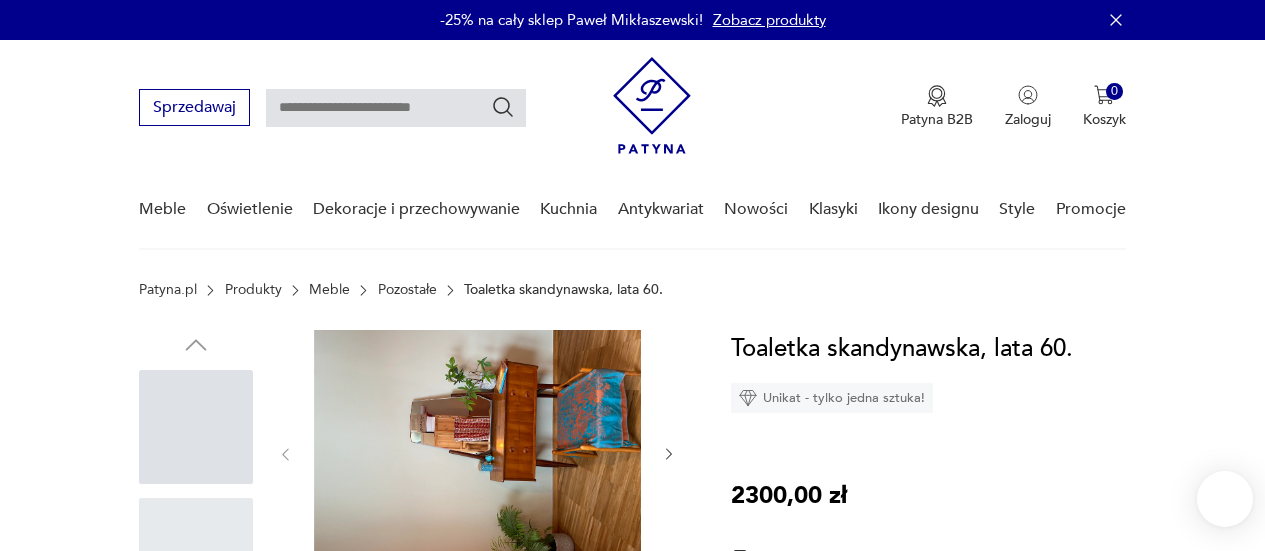 scroll, scrollTop: 0, scrollLeft: 0, axis: both 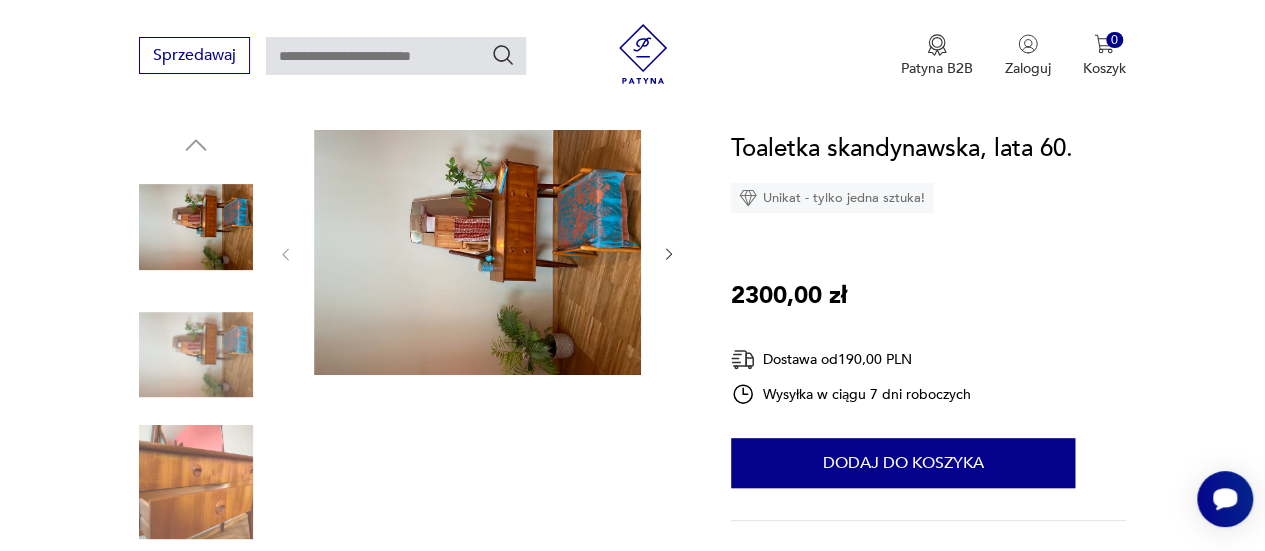 click at bounding box center (477, 252) 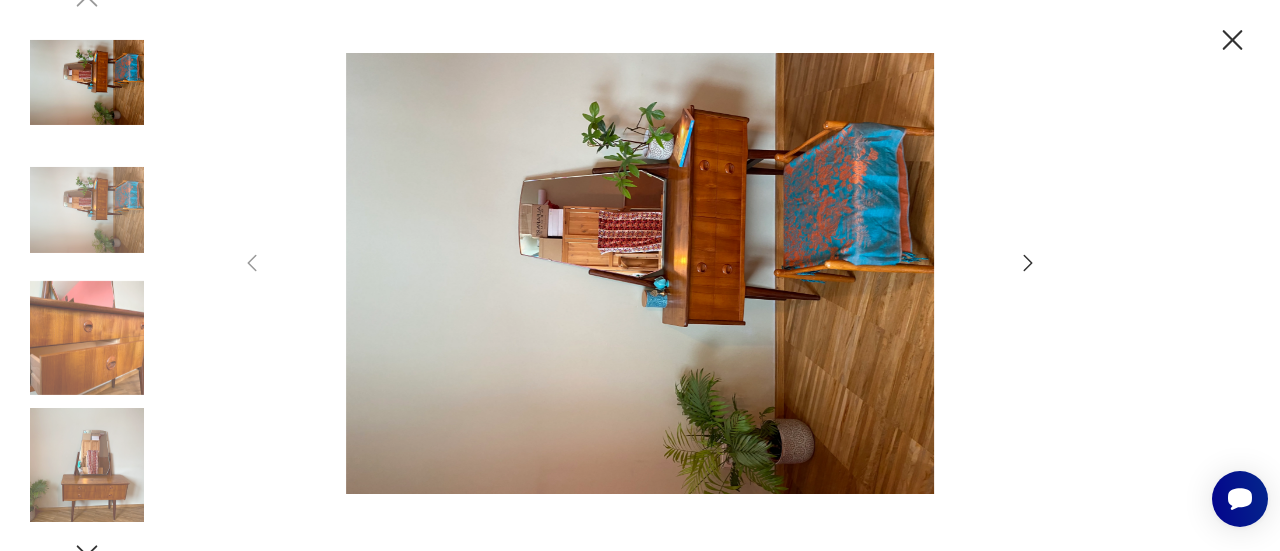 click 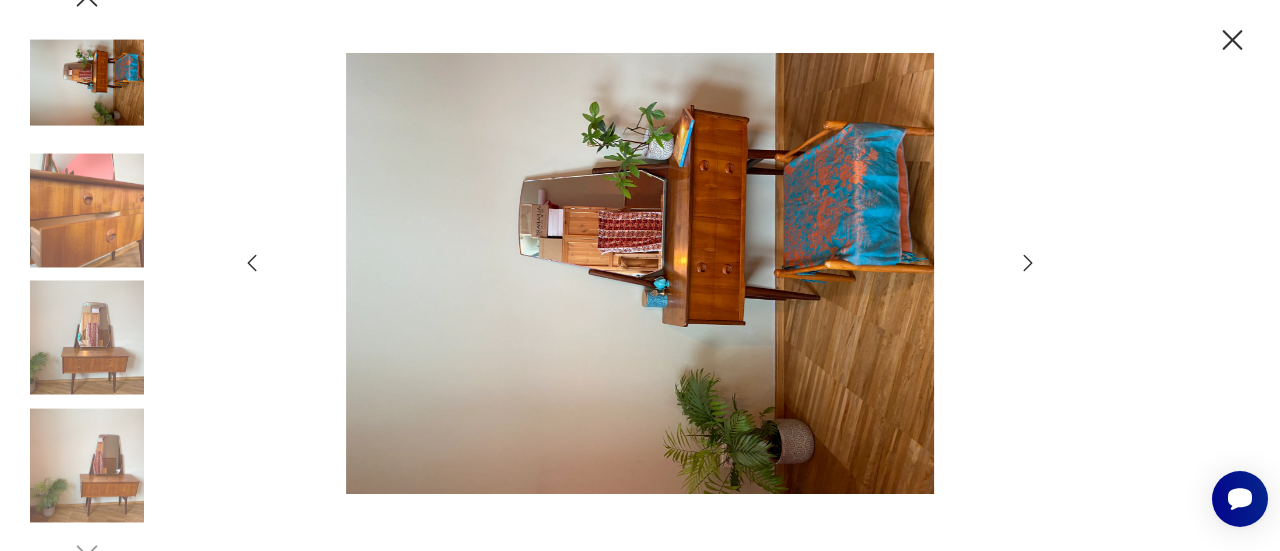 click 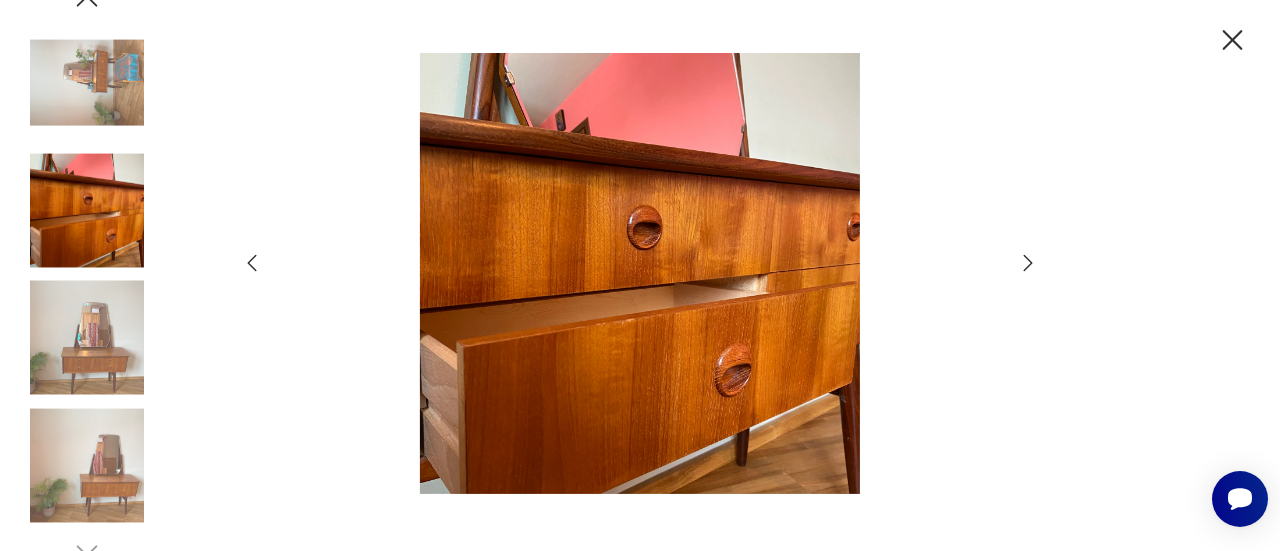 click 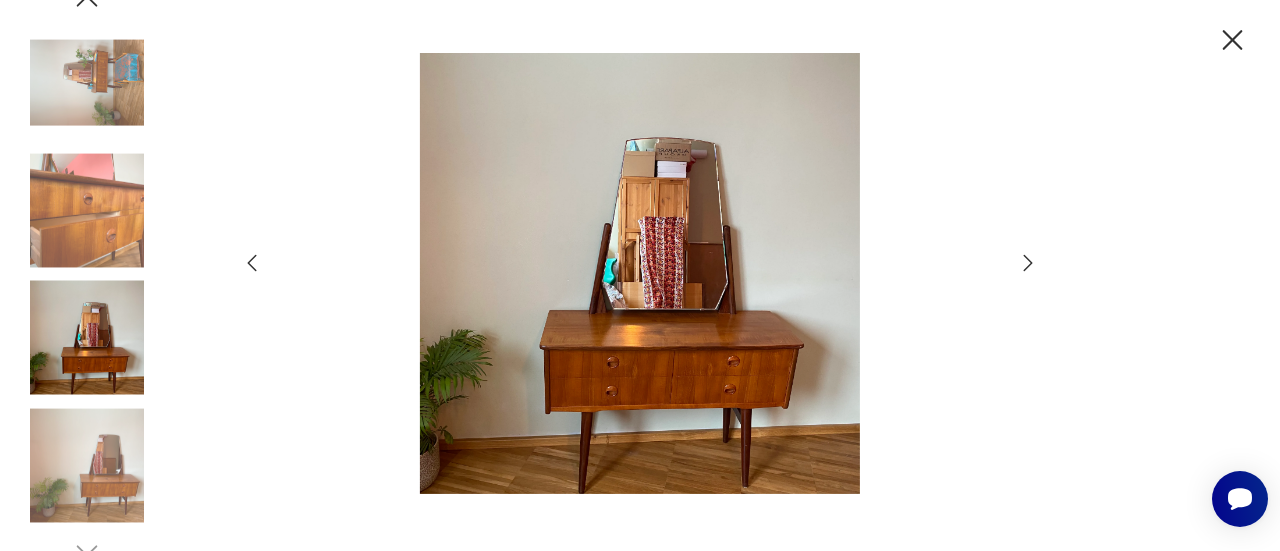 click 